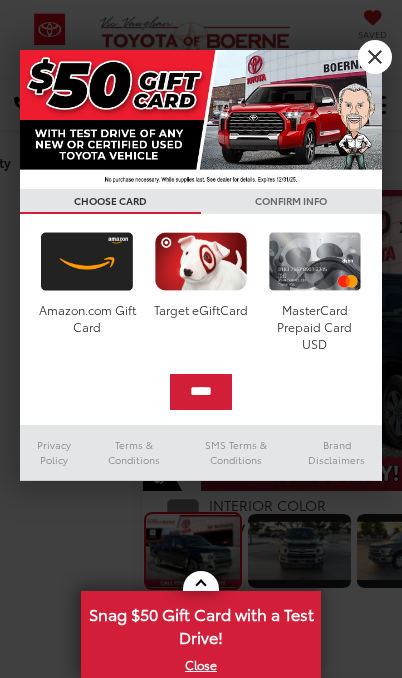 scroll, scrollTop: 693, scrollLeft: 0, axis: vertical 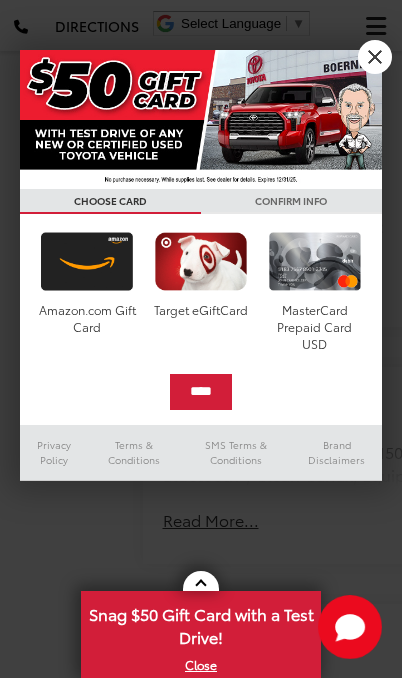 click on "X" at bounding box center [375, 57] 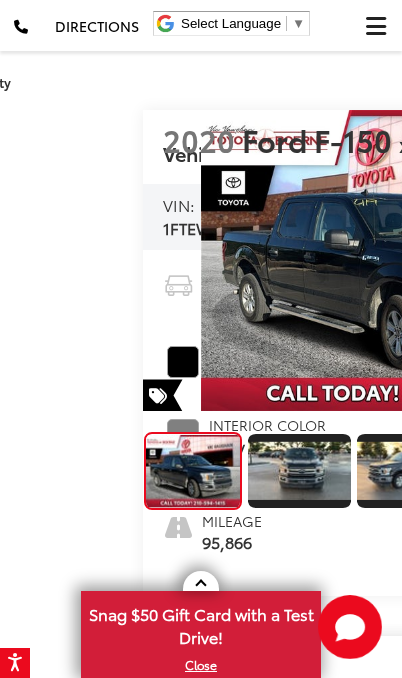 scroll, scrollTop: 80, scrollLeft: 0, axis: vertical 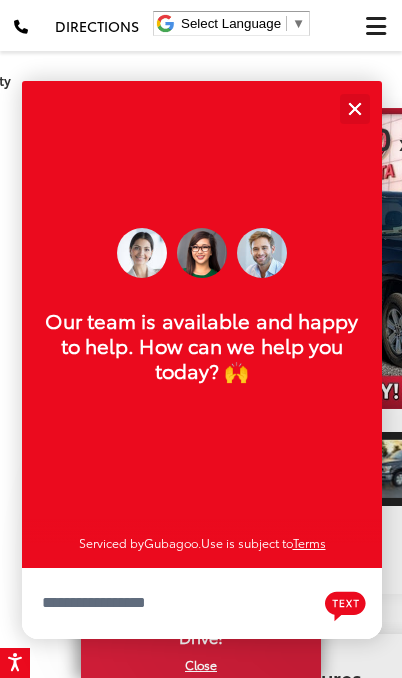 click at bounding box center (354, 108) 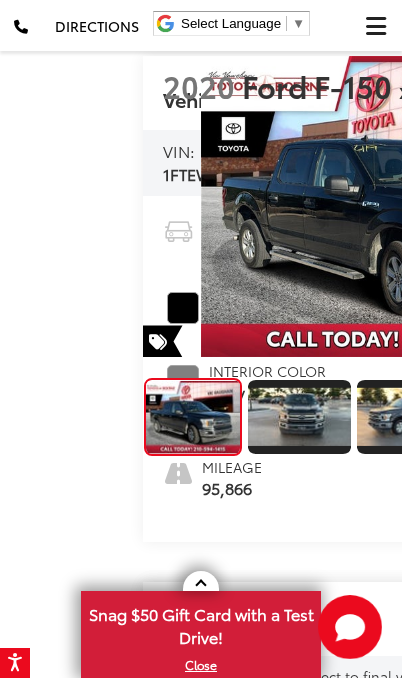 scroll, scrollTop: 130, scrollLeft: 0, axis: vertical 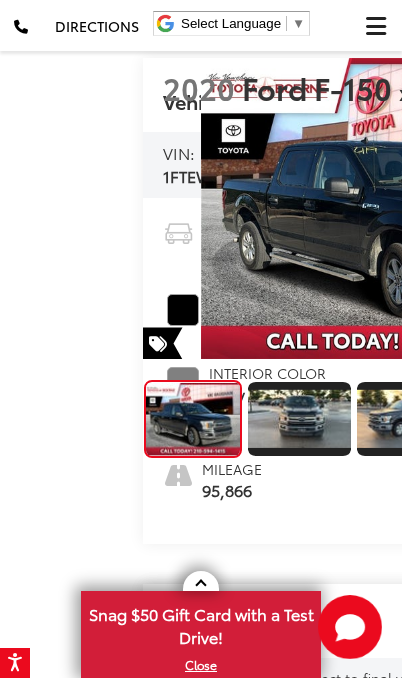 click at bounding box center (641, 210) 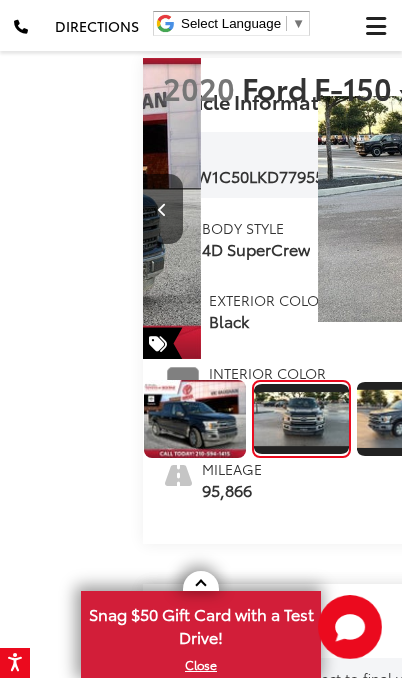 click at bounding box center (642, 209) 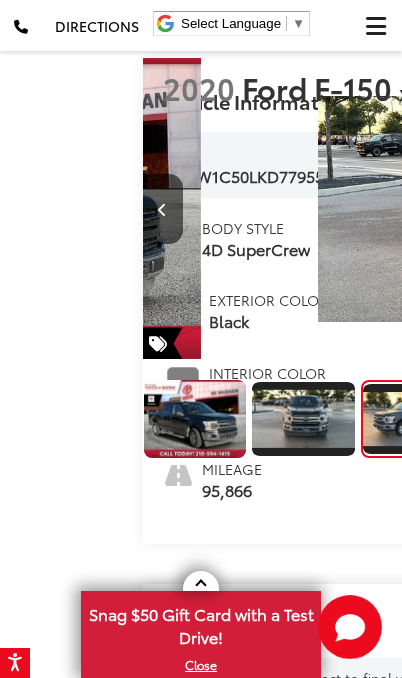 scroll, scrollTop: 0, scrollLeft: 656, axis: horizontal 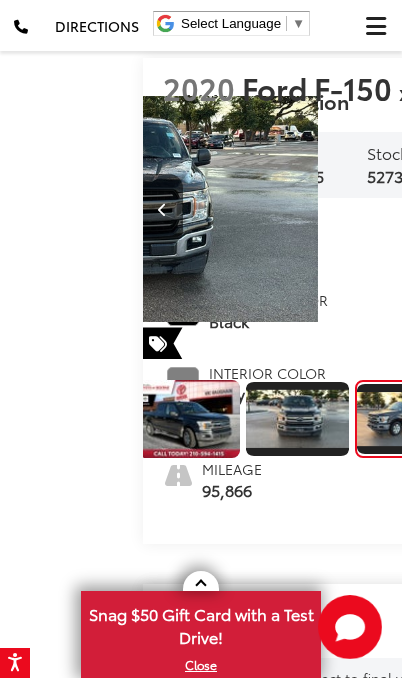 click at bounding box center (642, 209) 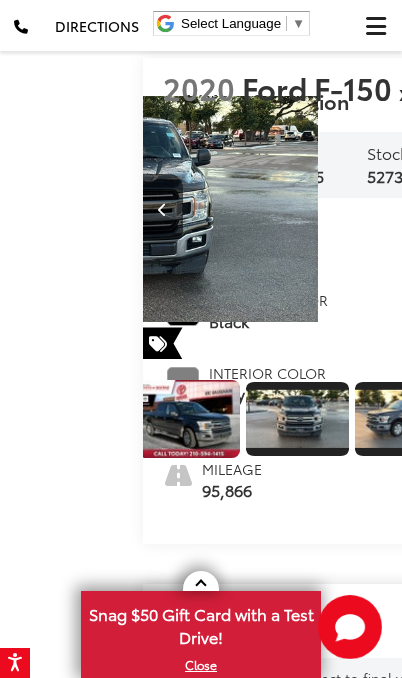 scroll, scrollTop: 0, scrollLeft: 1128, axis: horizontal 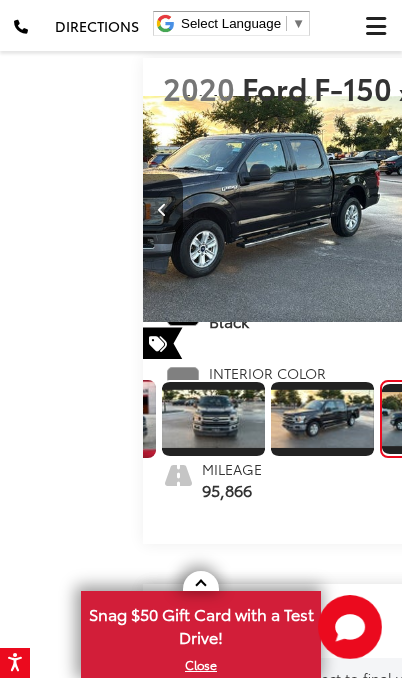 click at bounding box center (642, 209) 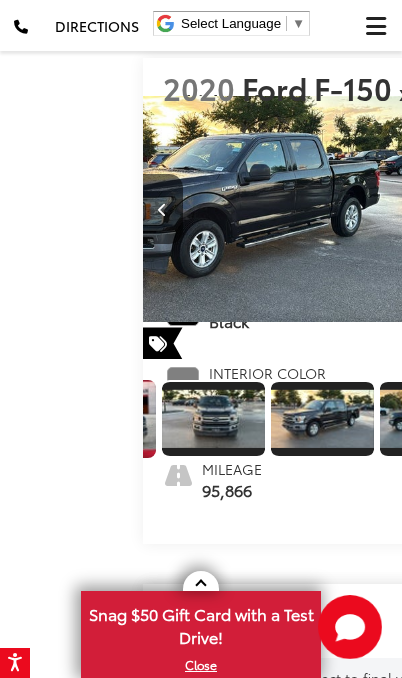 scroll, scrollTop: 0, scrollLeft: 1530, axis: horizontal 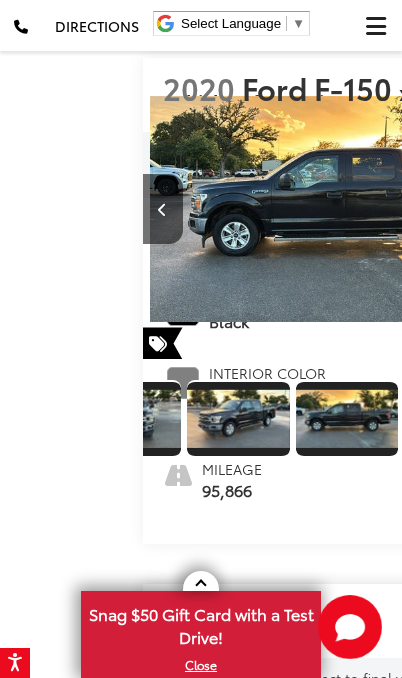 click at bounding box center (642, 209) 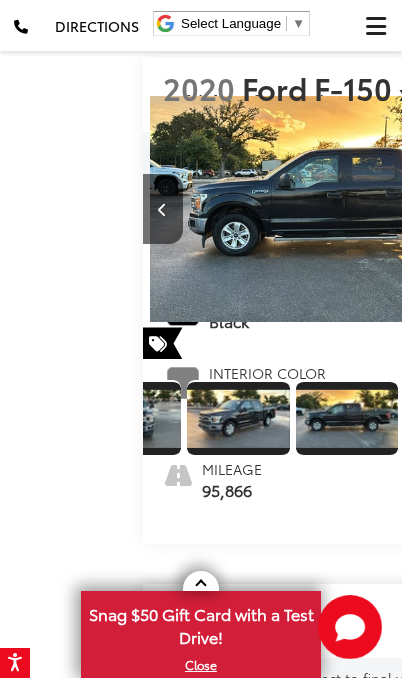 scroll, scrollTop: 0, scrollLeft: 205, axis: horizontal 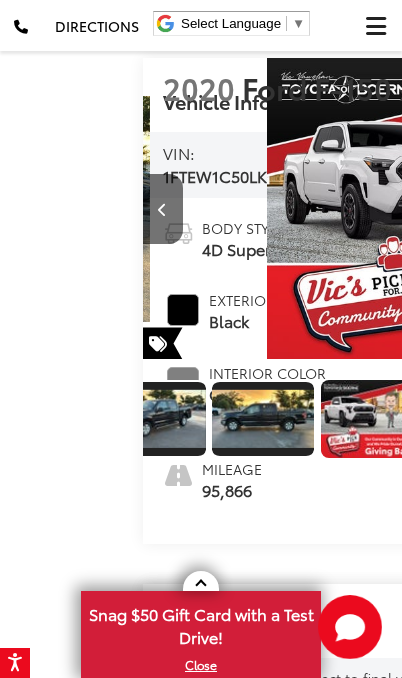 click at bounding box center [642, 209] 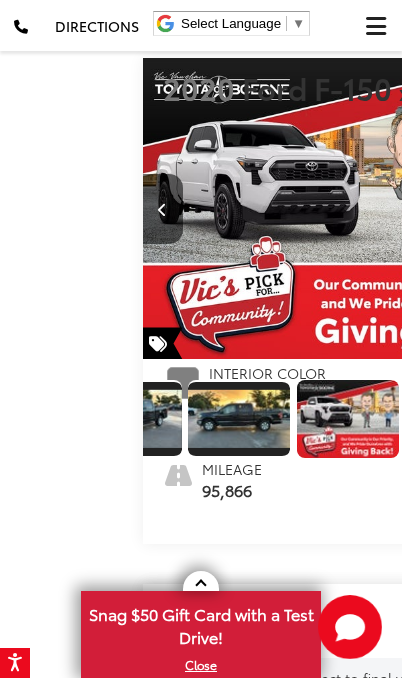 scroll, scrollTop: 0, scrollLeft: 2274, axis: horizontal 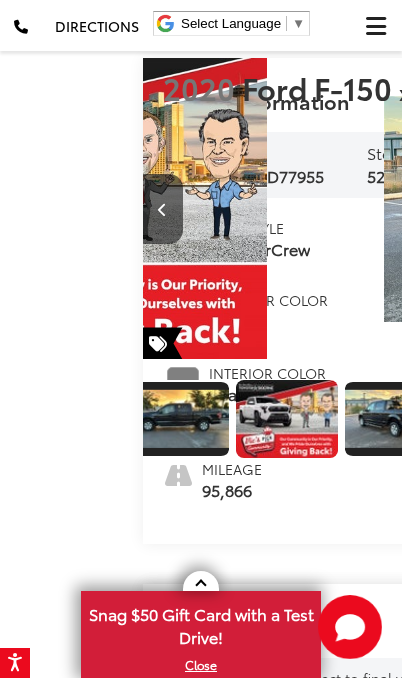 click at bounding box center (642, 209) 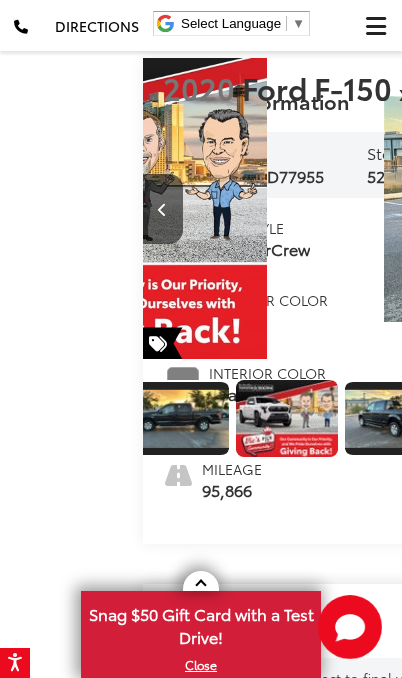 scroll, scrollTop: 0, scrollLeft: 379, axis: horizontal 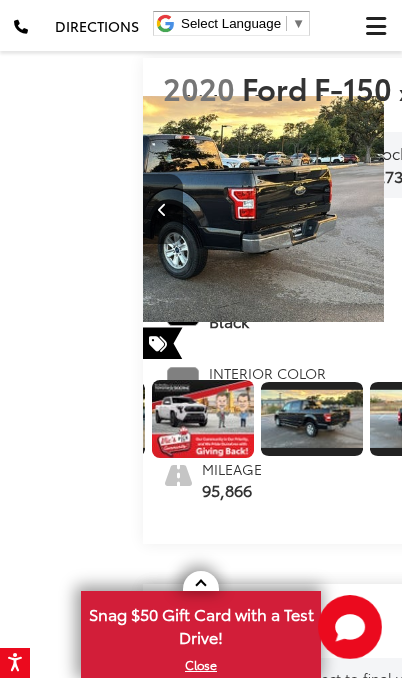 click at bounding box center [642, 209] 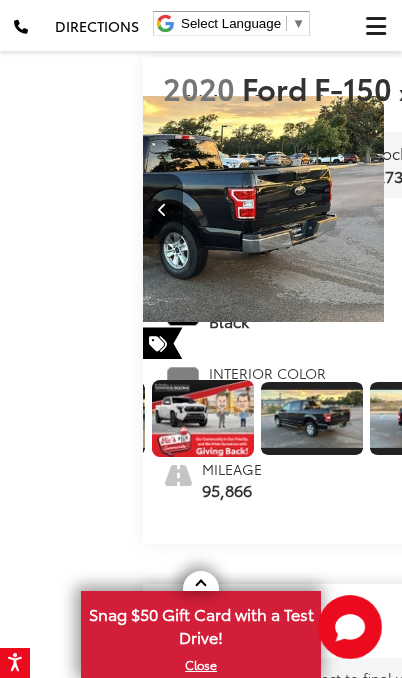 scroll, scrollTop: 0, scrollLeft: 458, axis: horizontal 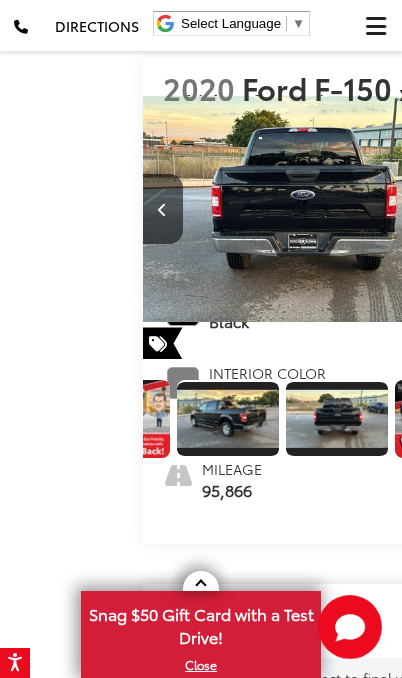 click at bounding box center [642, 209] 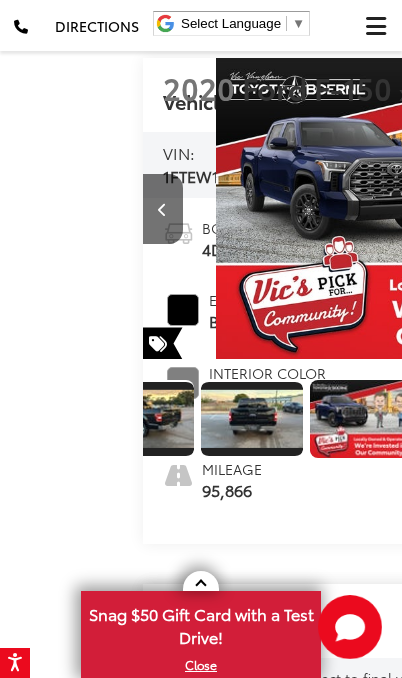 click at bounding box center (642, 209) 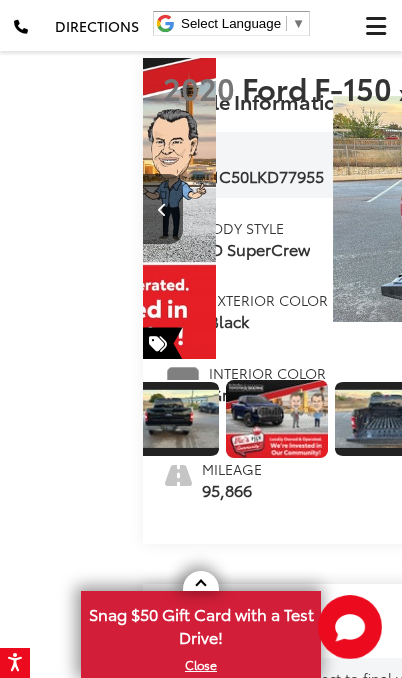 click at bounding box center (642, 209) 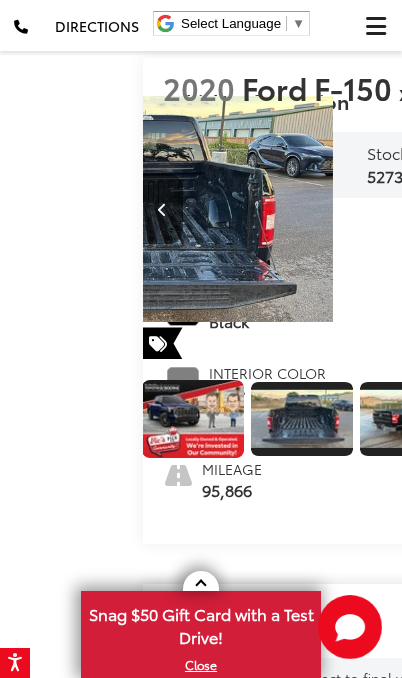 click at bounding box center [642, 209] 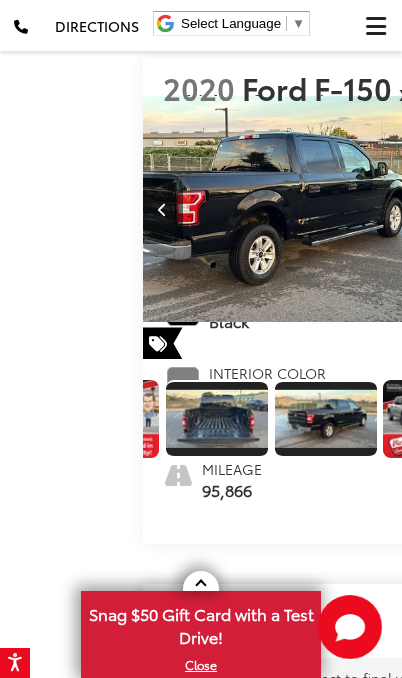 click at bounding box center [642, 209] 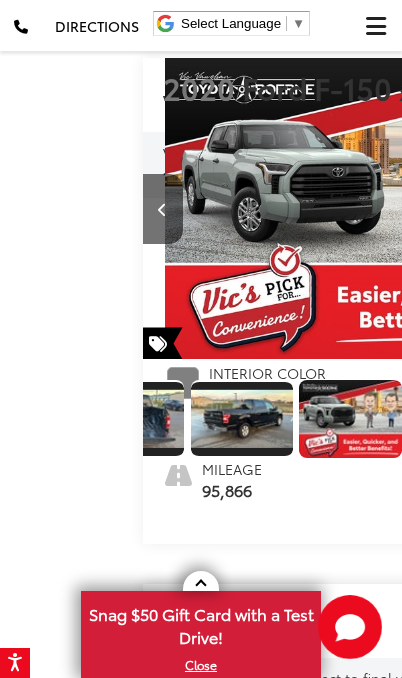 click at bounding box center (642, 209) 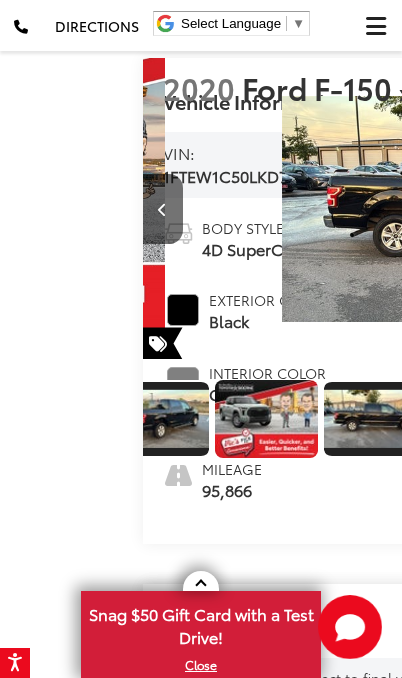 click at bounding box center [642, 209] 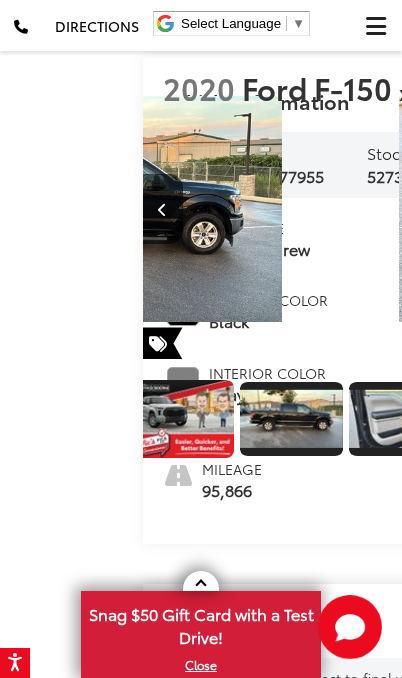 click at bounding box center (642, 209) 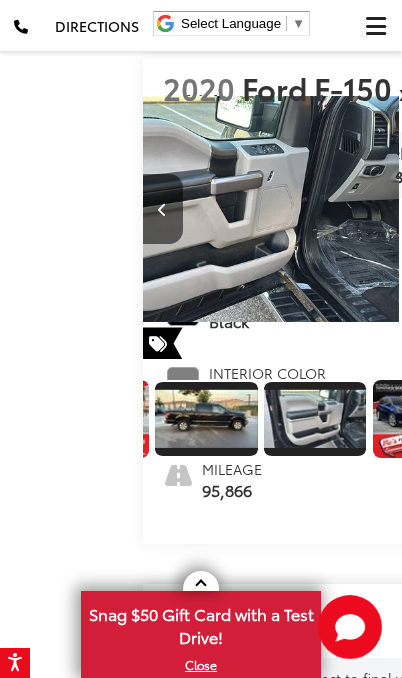 click at bounding box center [642, 209] 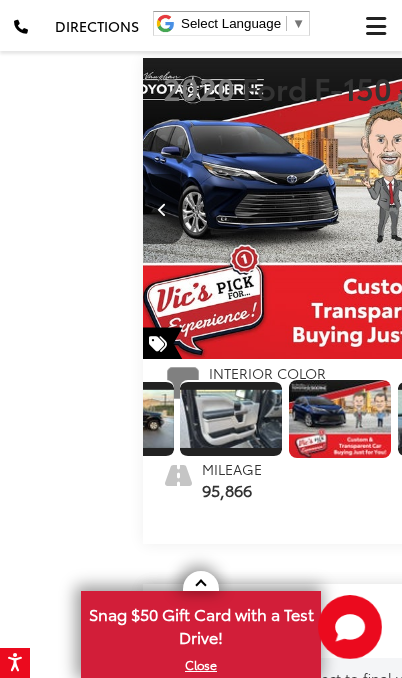 click at bounding box center [642, 209] 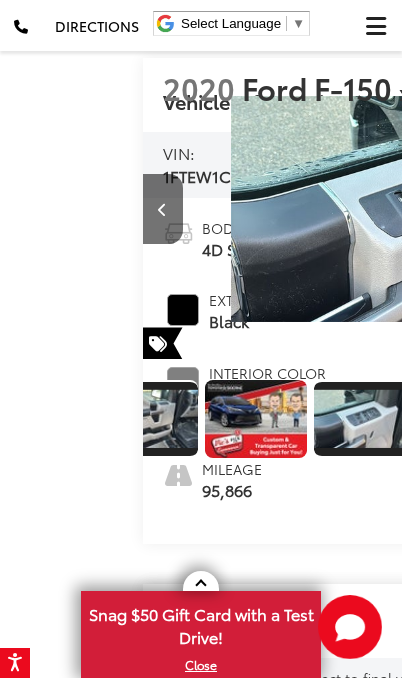 click at bounding box center [642, 209] 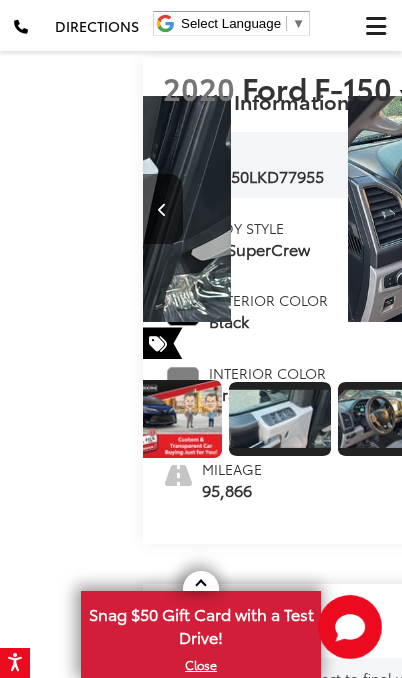 click at bounding box center [642, 209] 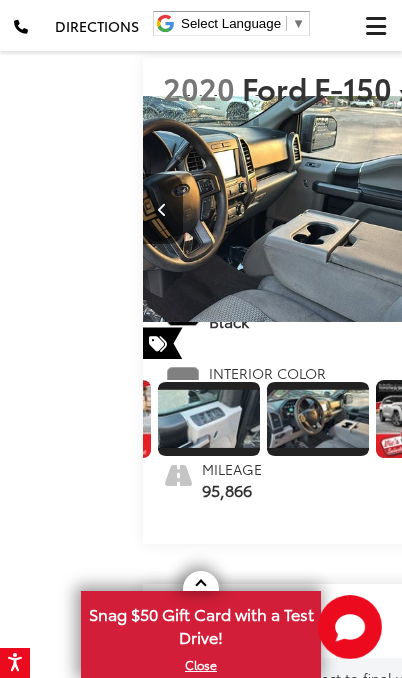 click at bounding box center [642, 209] 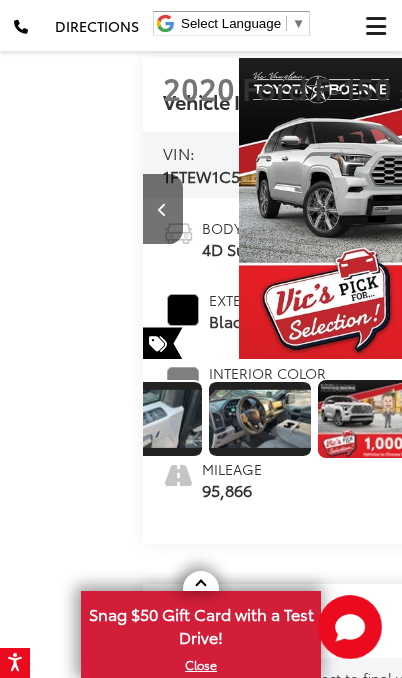 click at bounding box center [642, 209] 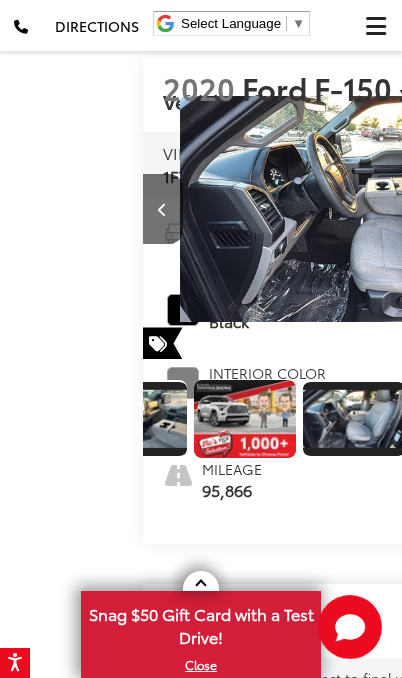 click at bounding box center (642, 209) 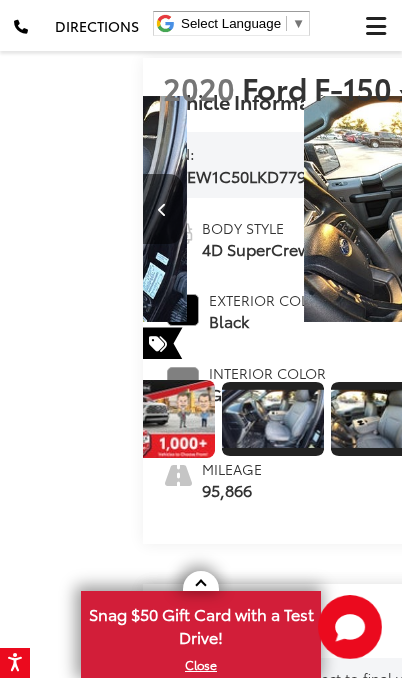 click at bounding box center [642, 209] 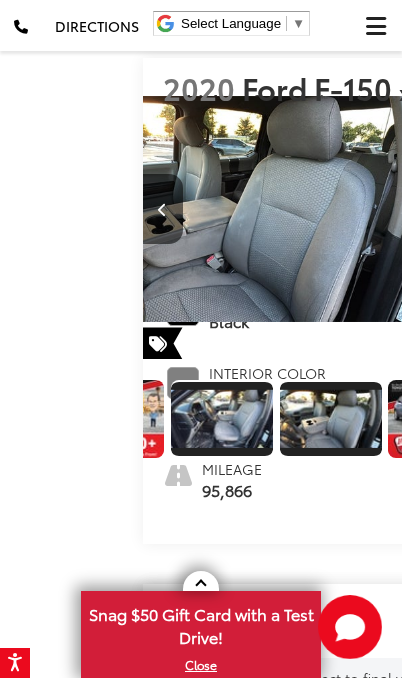click at bounding box center (642, 209) 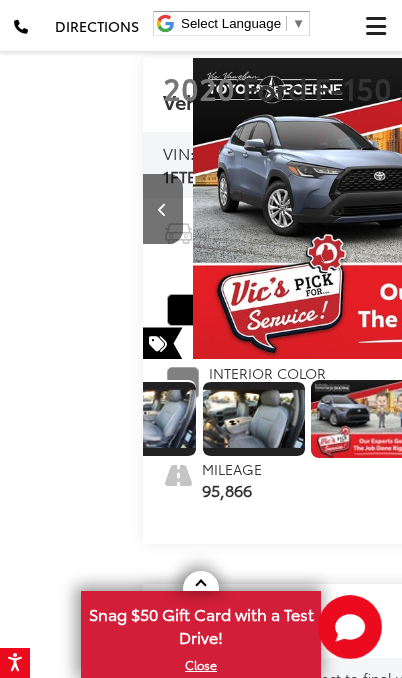 click at bounding box center [642, 209] 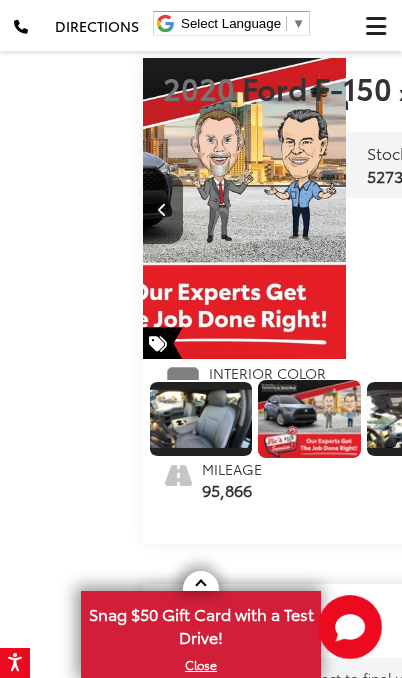 click at bounding box center [642, 209] 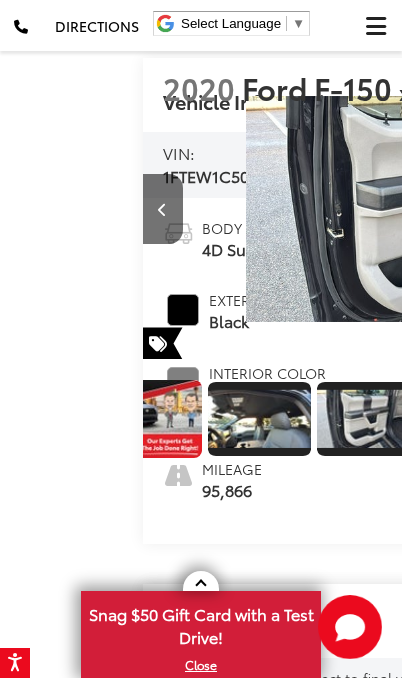 click at bounding box center [642, 209] 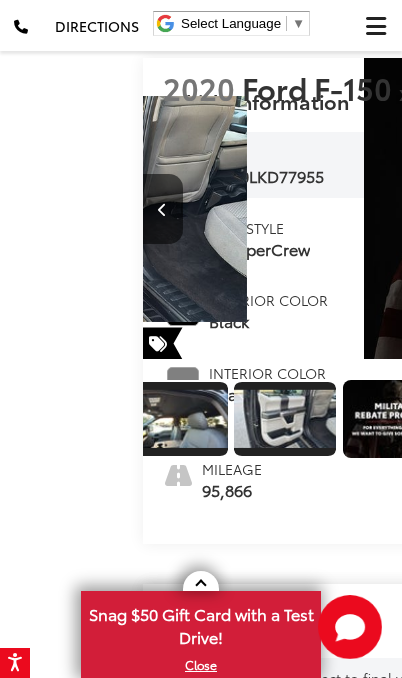 click at bounding box center (642, 209) 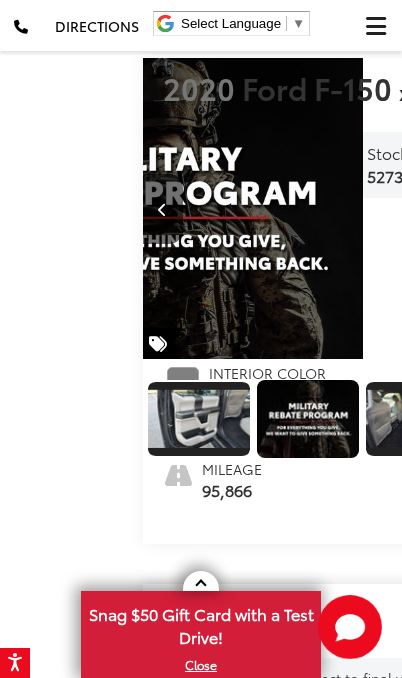 click at bounding box center [642, 209] 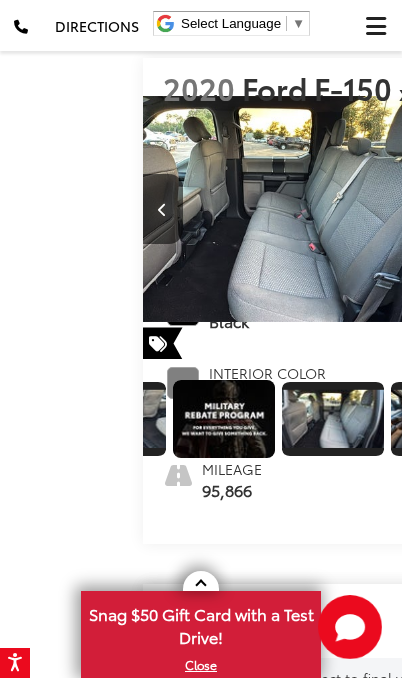 click at bounding box center (642, 209) 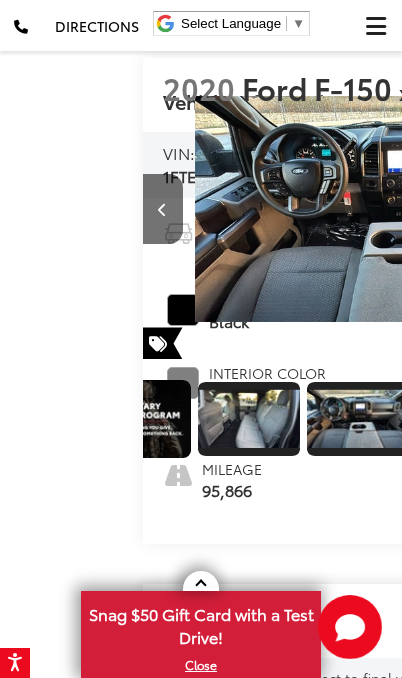 click at bounding box center [162, 210] 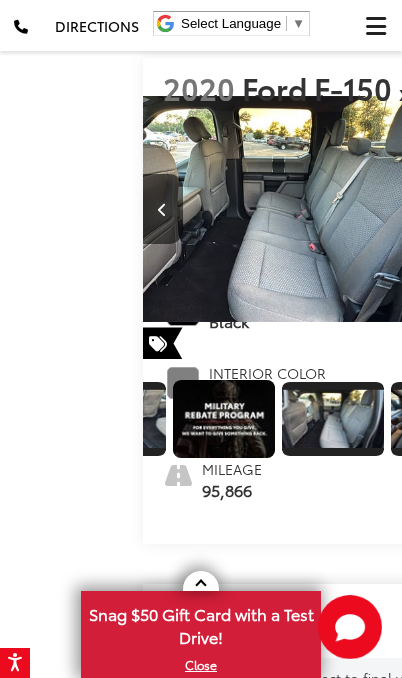click at bounding box center (642, 209) 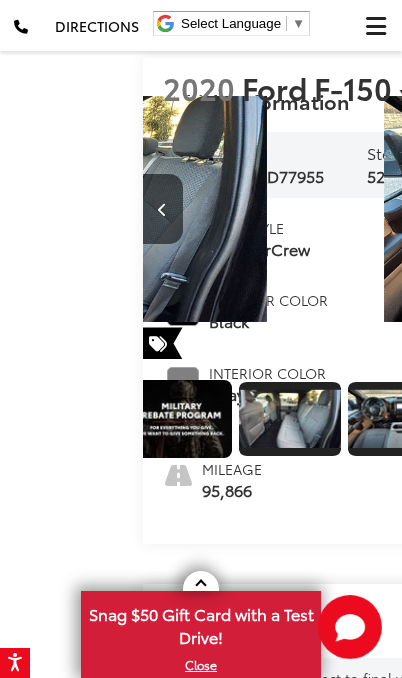 click at bounding box center [642, 209] 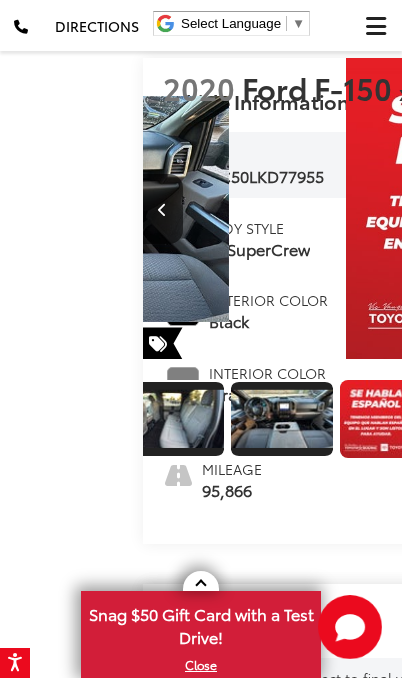 click at bounding box center [641, 210] 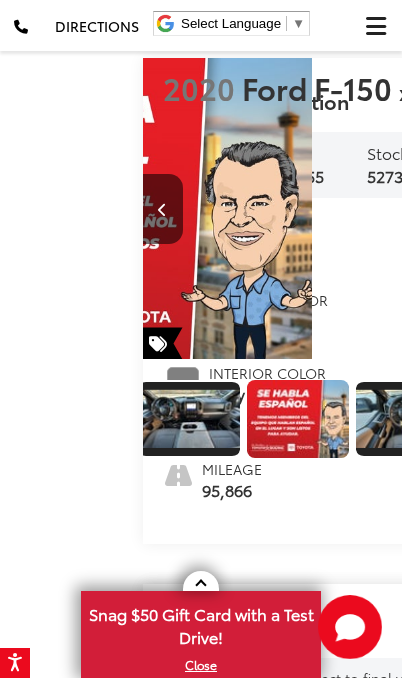 click at bounding box center [641, 210] 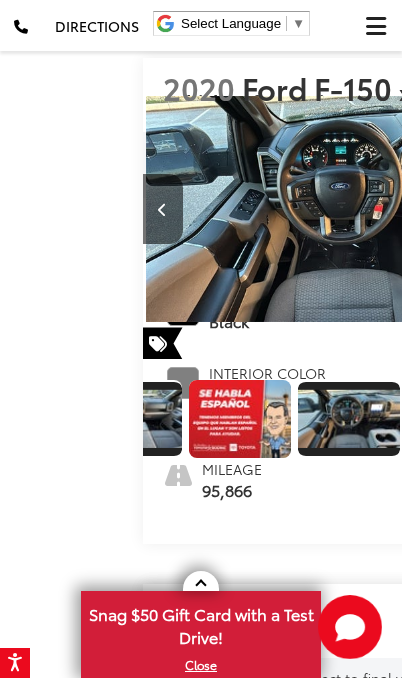 click at bounding box center [641, 210] 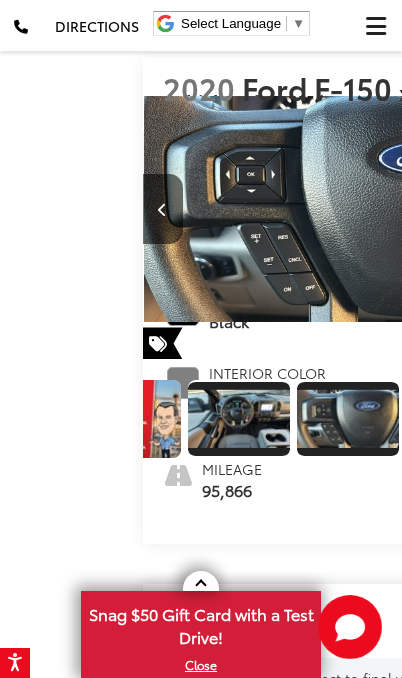 click at bounding box center (641, 210) 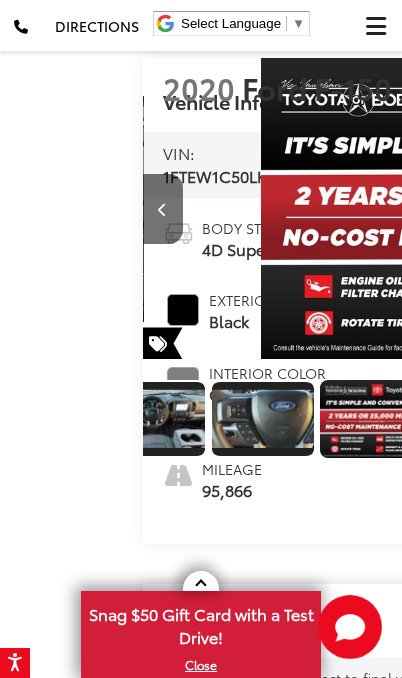 click at bounding box center [642, 209] 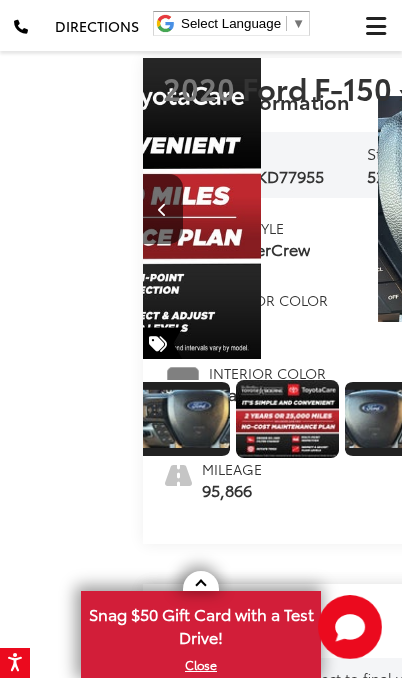 click at bounding box center (641, 210) 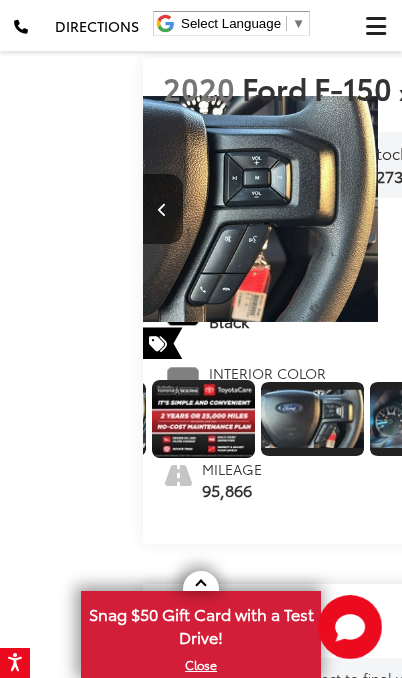 click at bounding box center (642, 209) 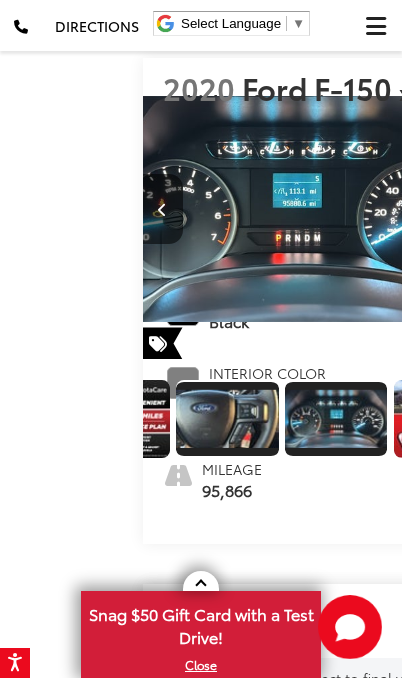 click at bounding box center [642, 209] 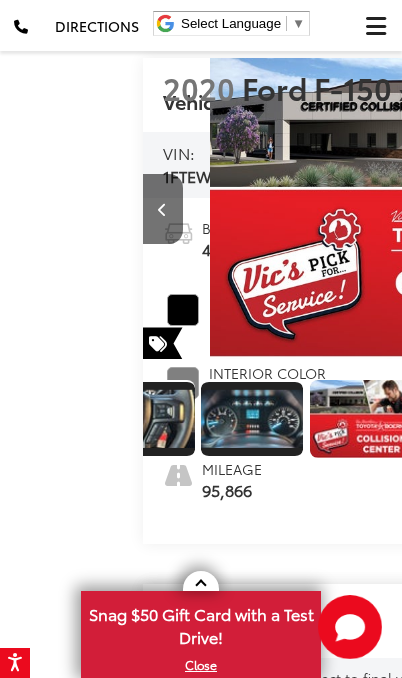 click at bounding box center [642, 209] 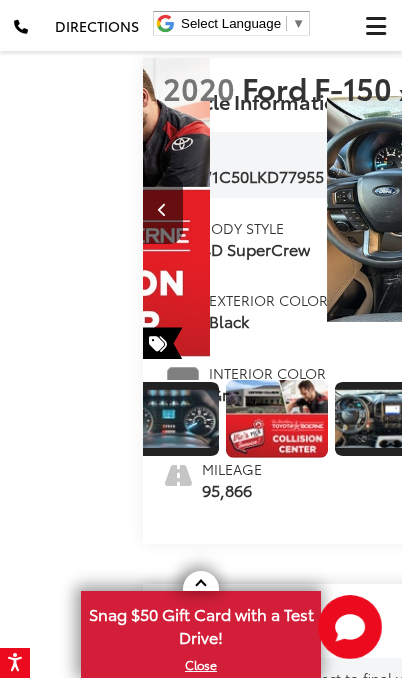 click at bounding box center [642, 209] 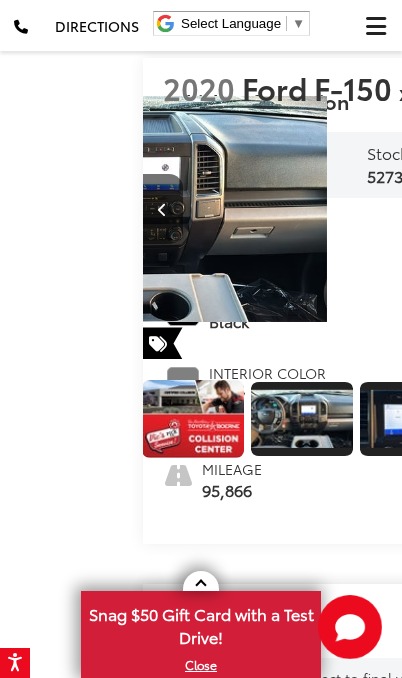click at bounding box center (642, 209) 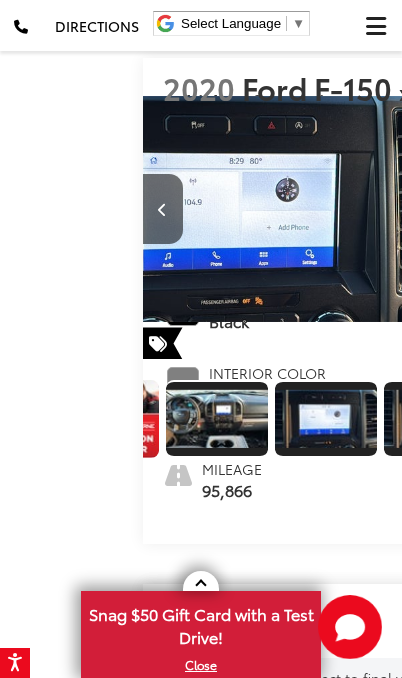 click at bounding box center (642, 209) 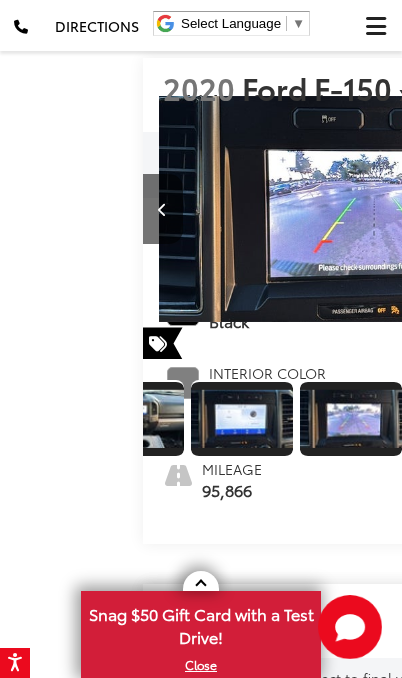 click at bounding box center (642, 209) 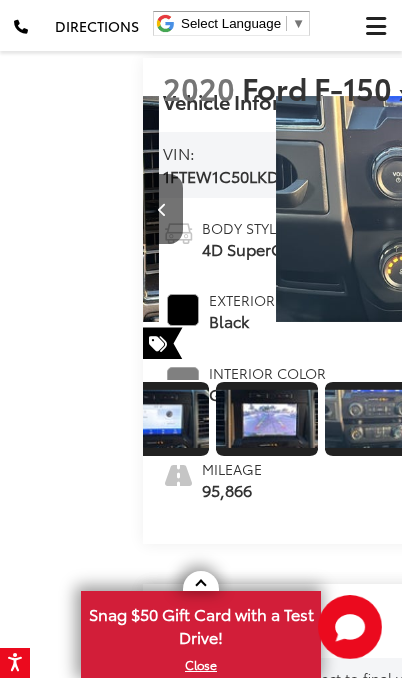 click at bounding box center (641, 210) 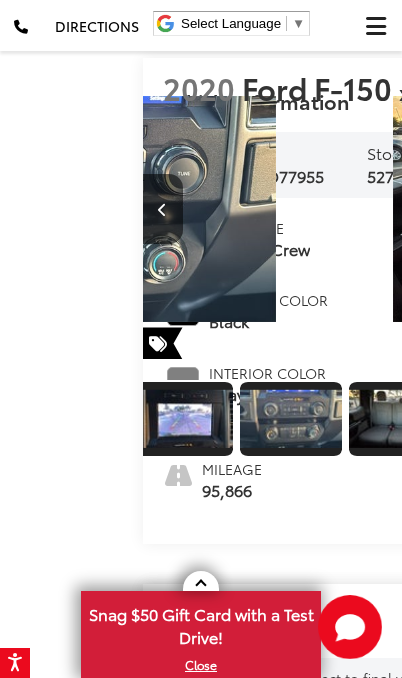 click at bounding box center (163, 209) 